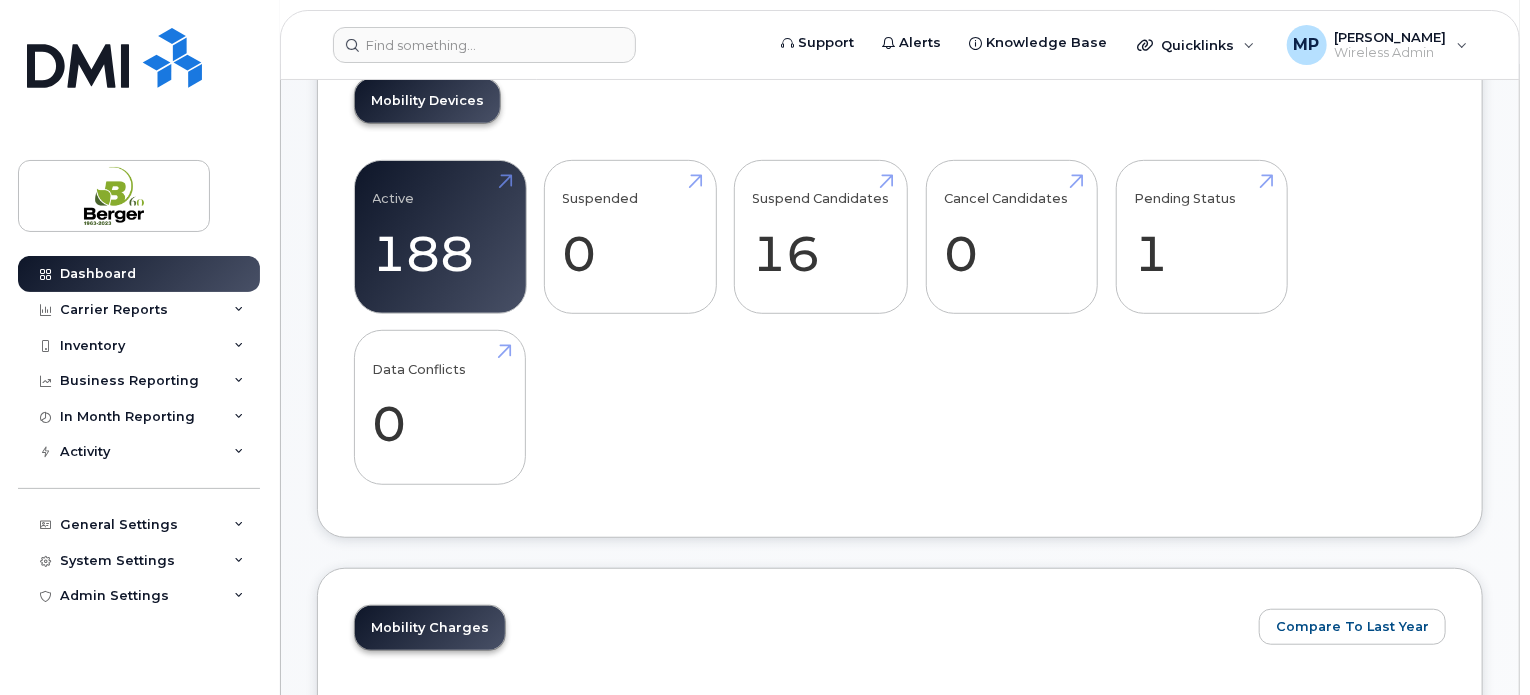 scroll, scrollTop: 500, scrollLeft: 0, axis: vertical 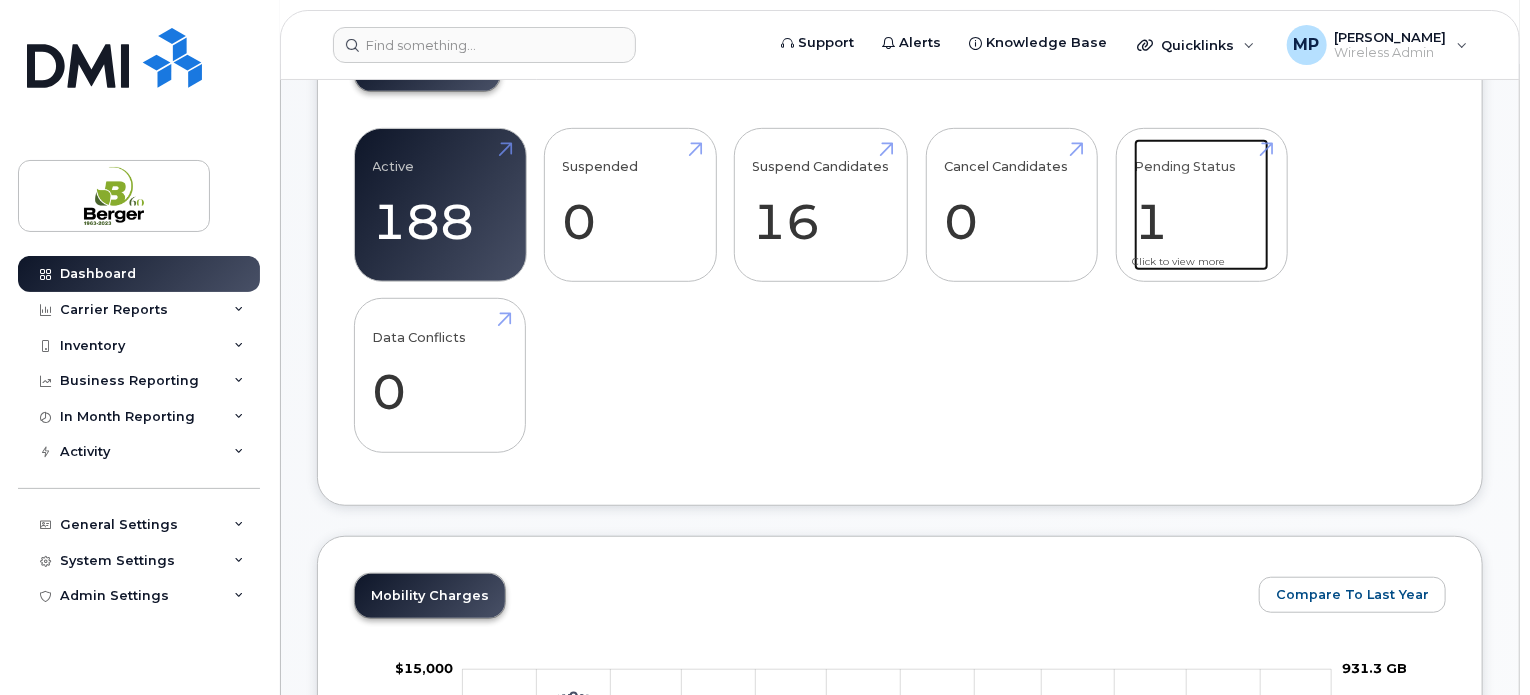click on "Pending Status
1" at bounding box center [1201, 205] 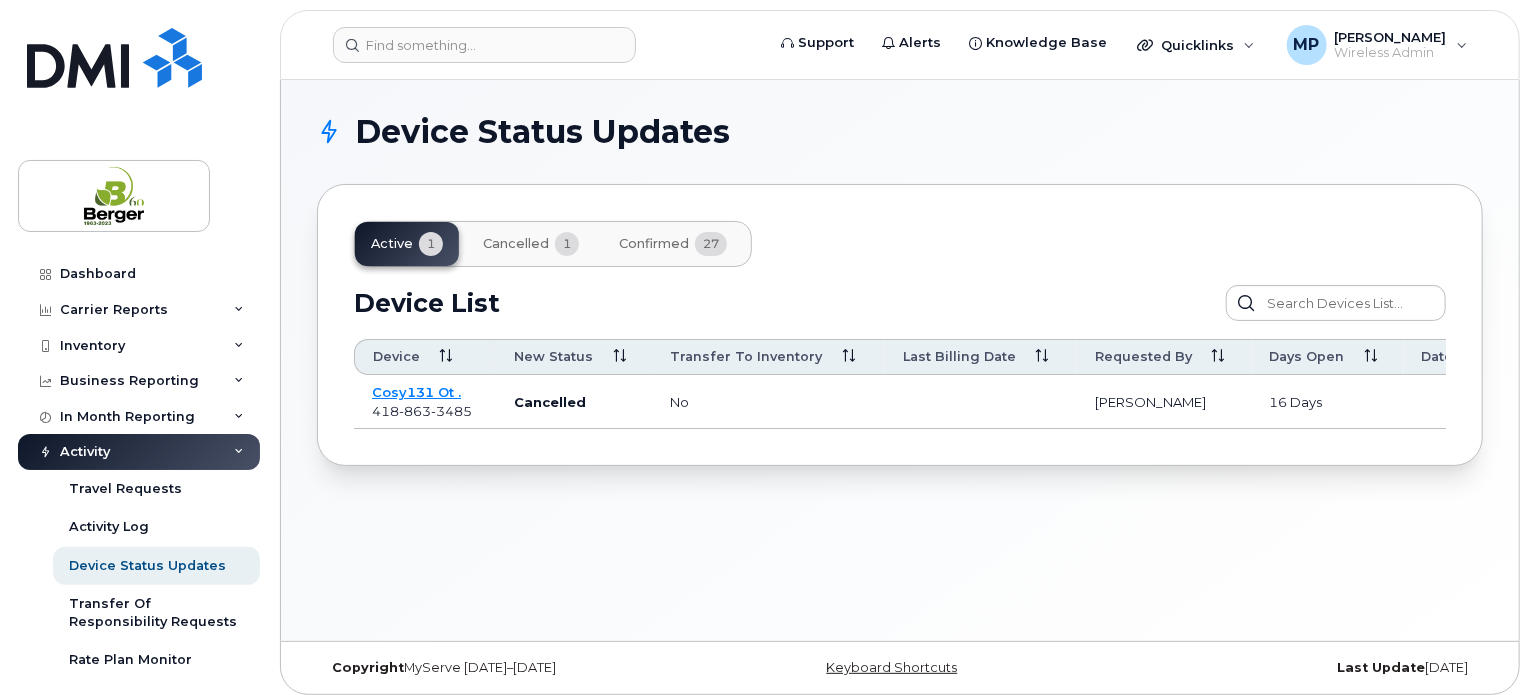 scroll, scrollTop: 9, scrollLeft: 0, axis: vertical 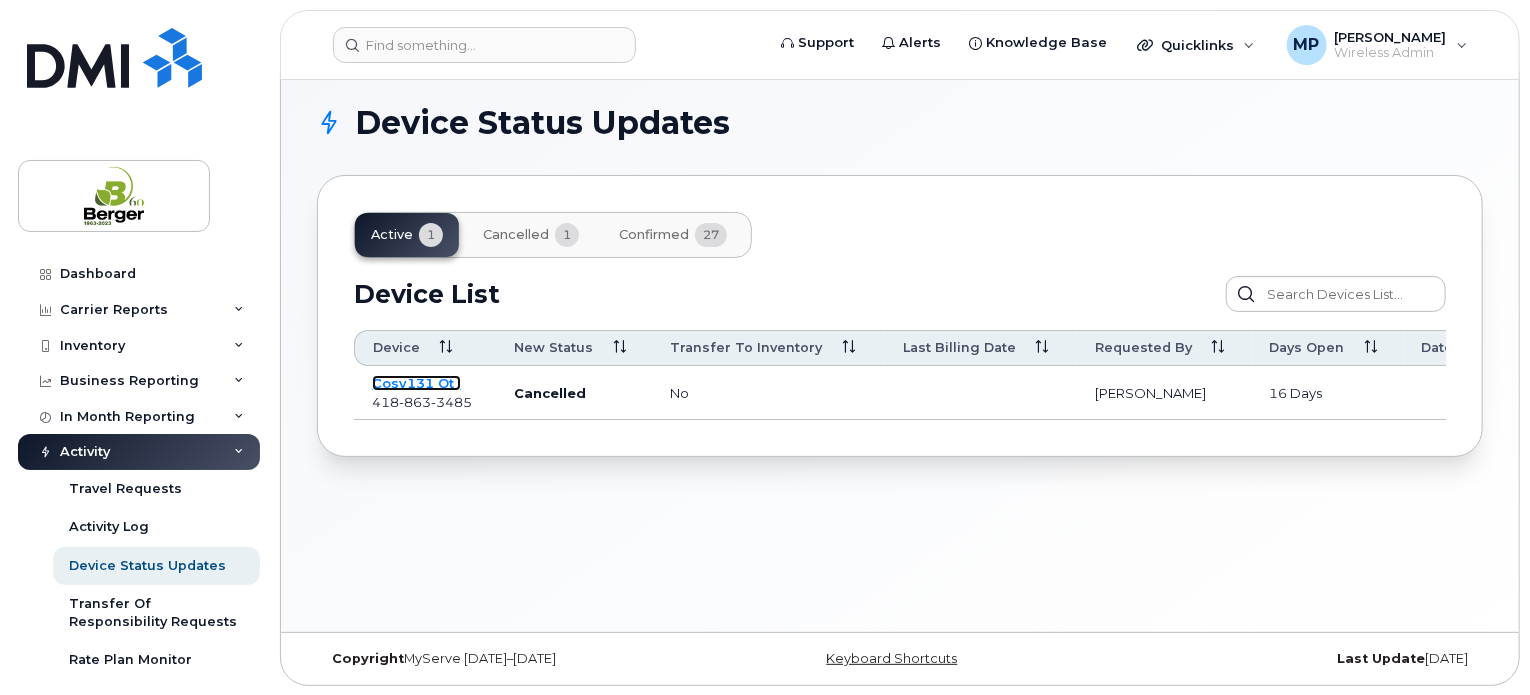 click on "Cosy131 Ot ." at bounding box center [416, 383] 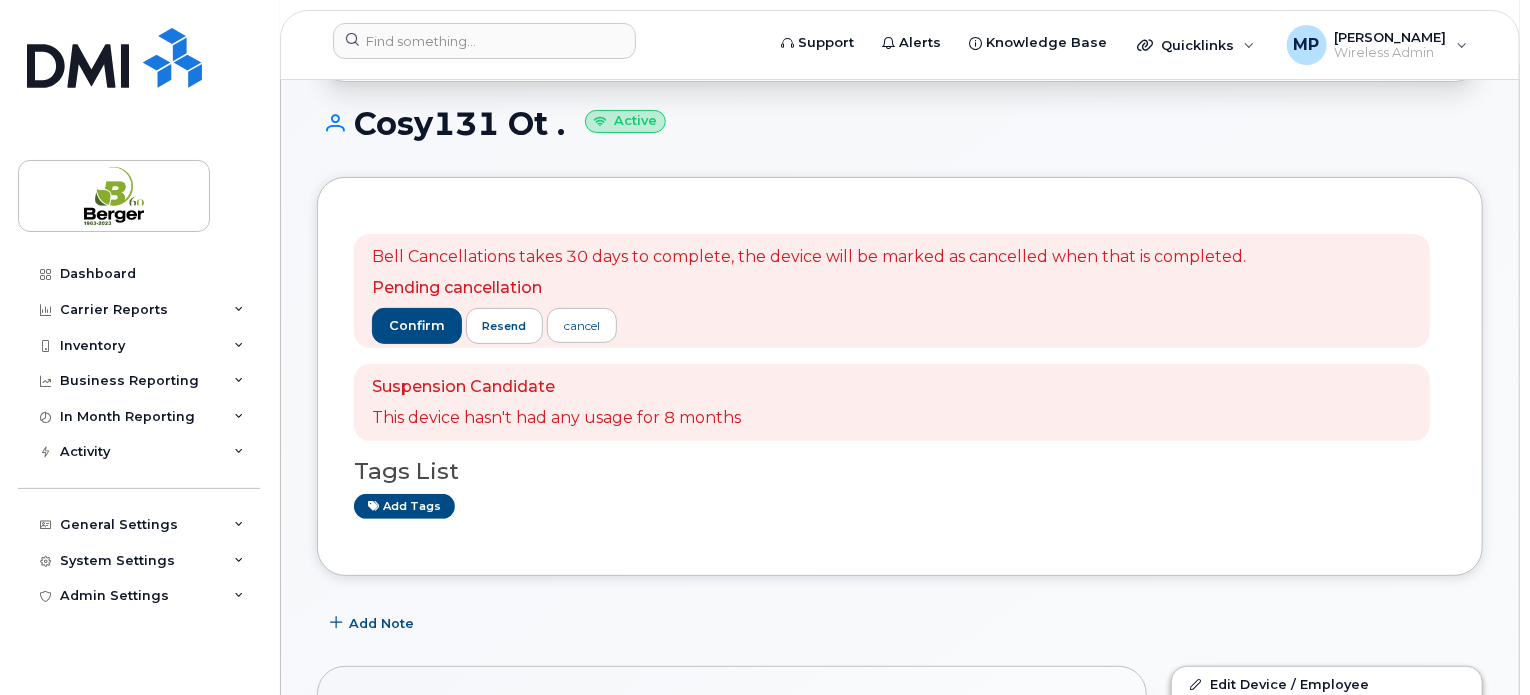 scroll, scrollTop: 300, scrollLeft: 0, axis: vertical 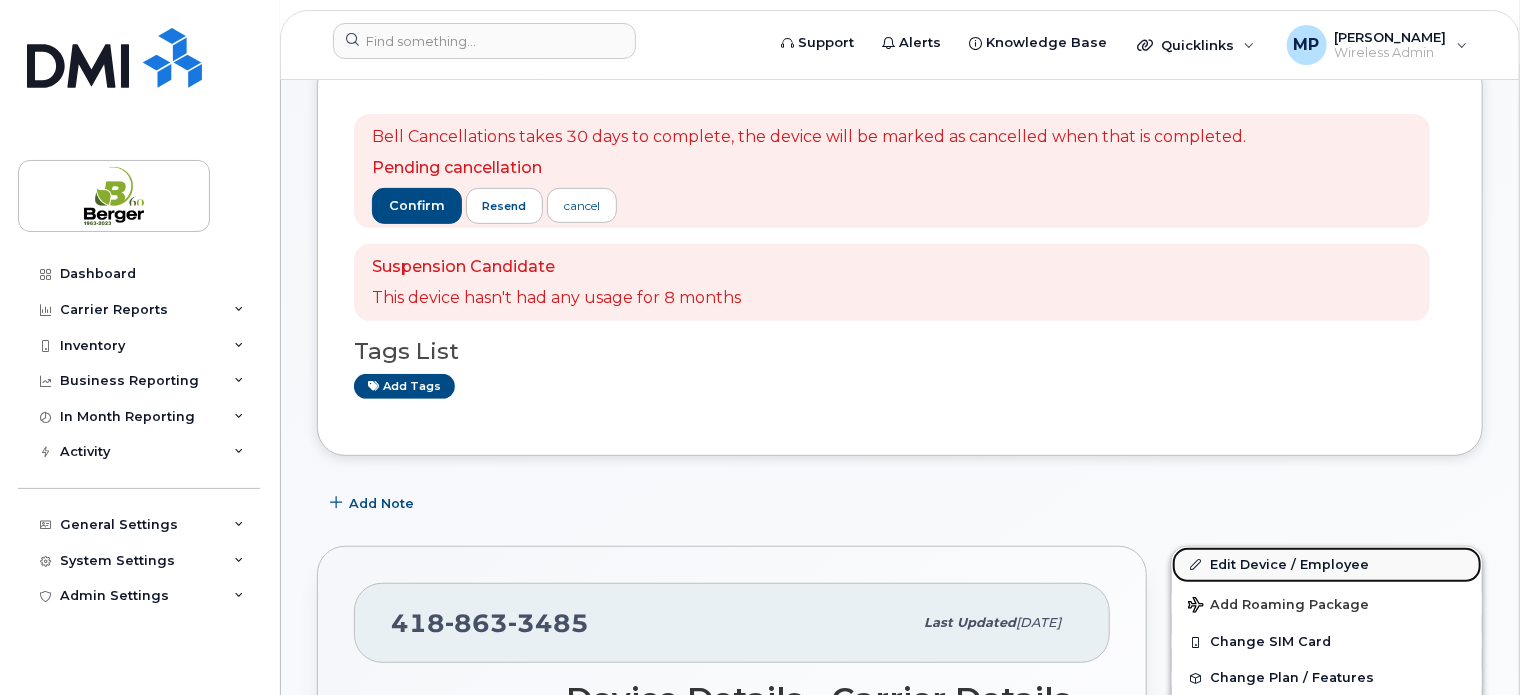 click on "Edit Device / Employee" 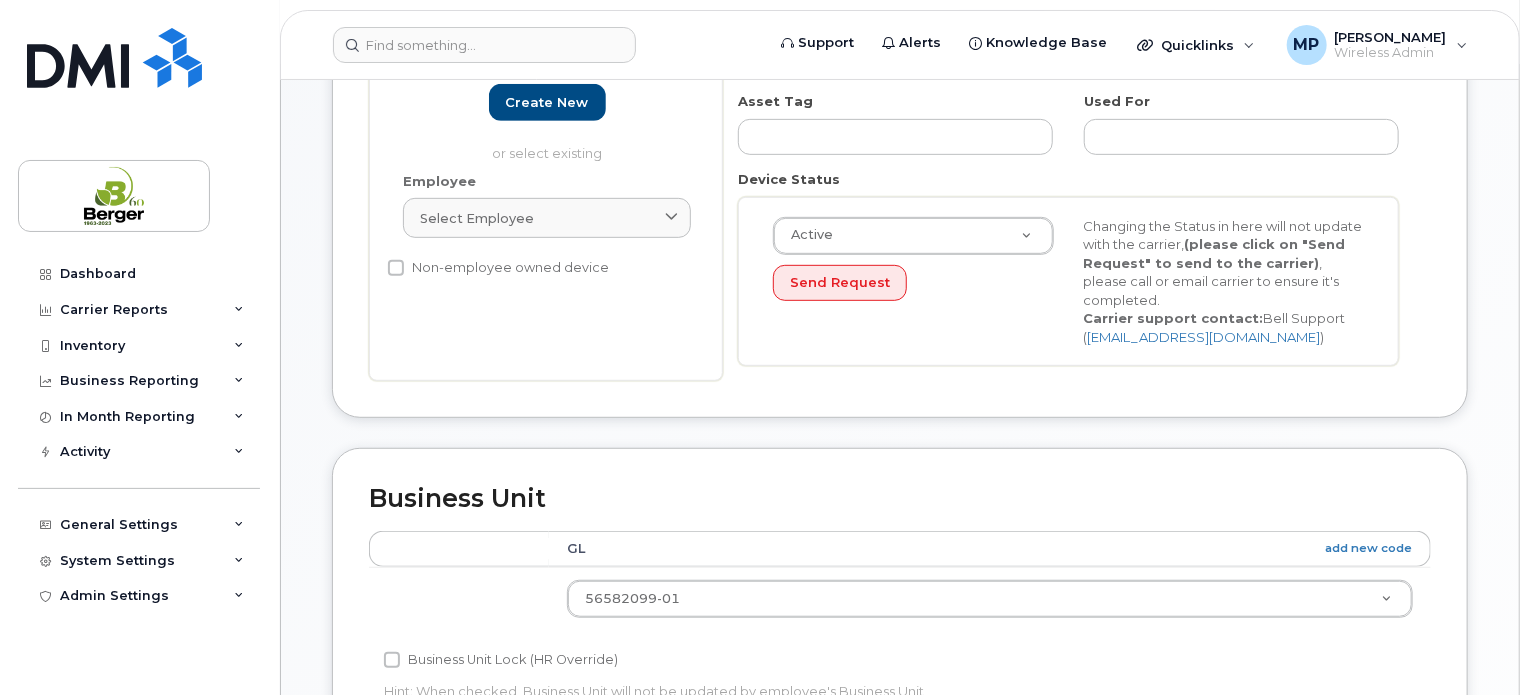scroll, scrollTop: 198, scrollLeft: 0, axis: vertical 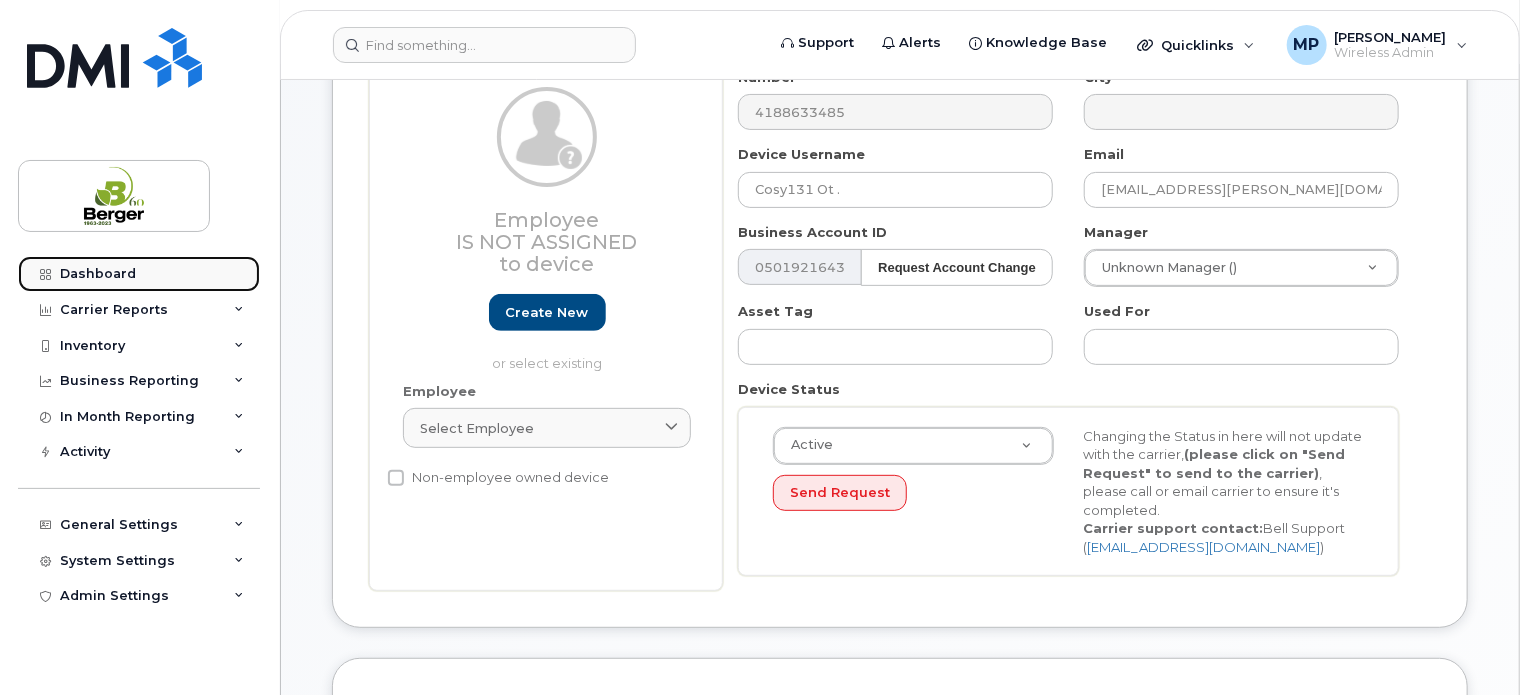 click on "Dashboard" 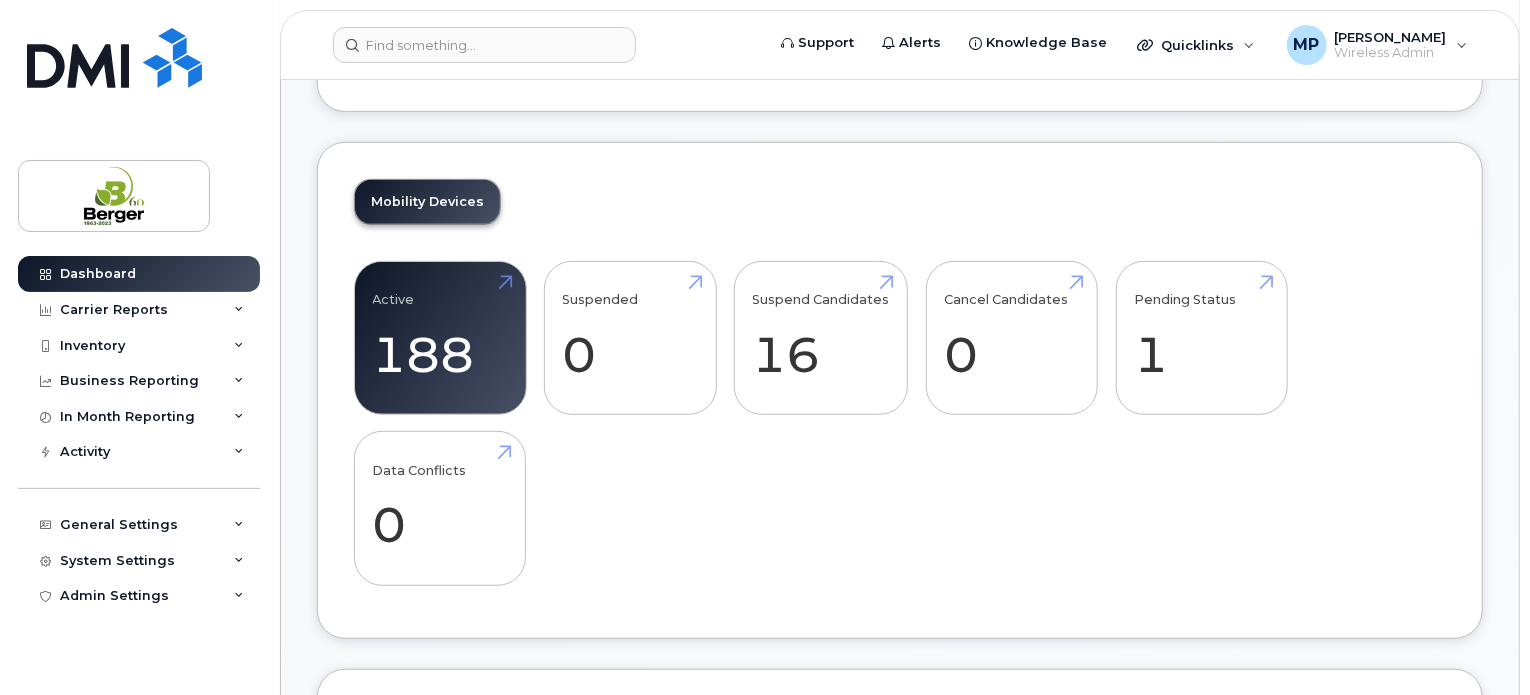 scroll, scrollTop: 400, scrollLeft: 0, axis: vertical 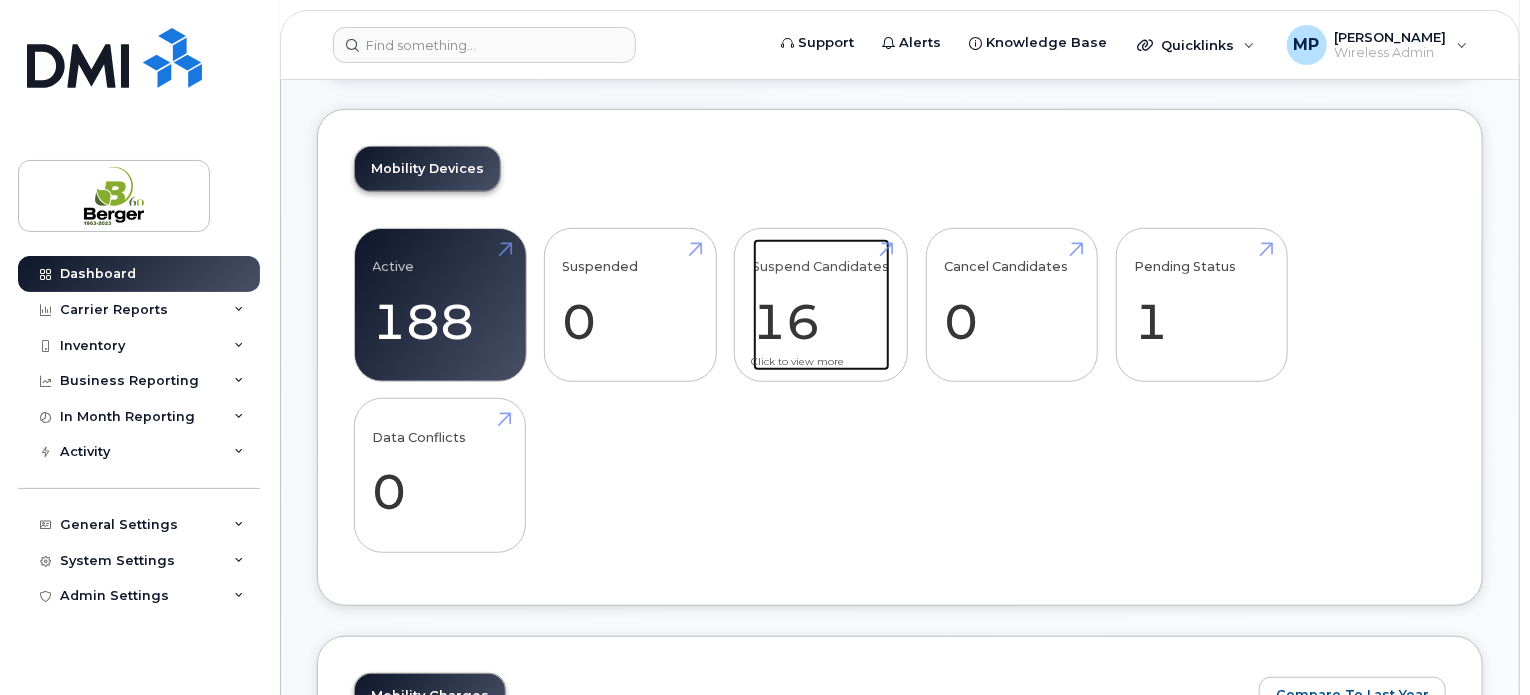 click on "Suspend Candidates
16" at bounding box center [821, 305] 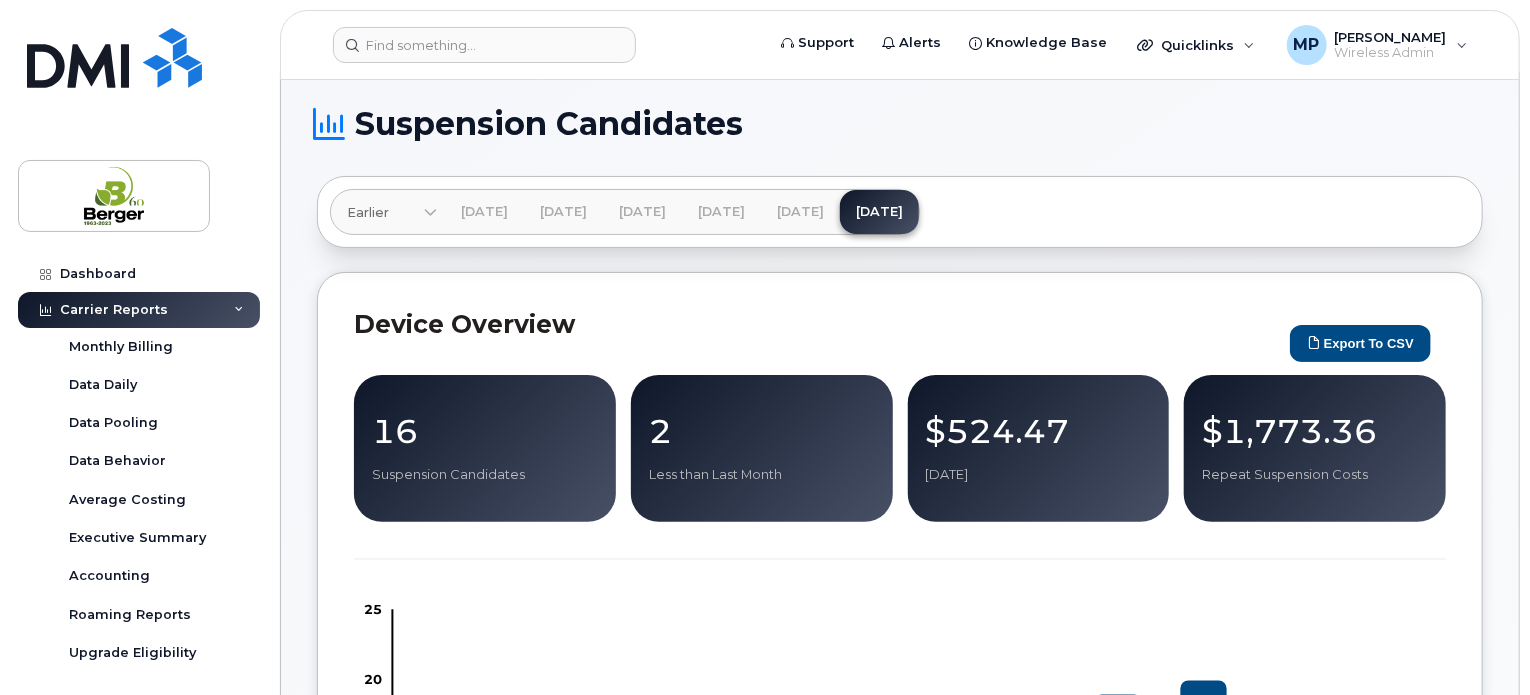 scroll, scrollTop: 0, scrollLeft: 0, axis: both 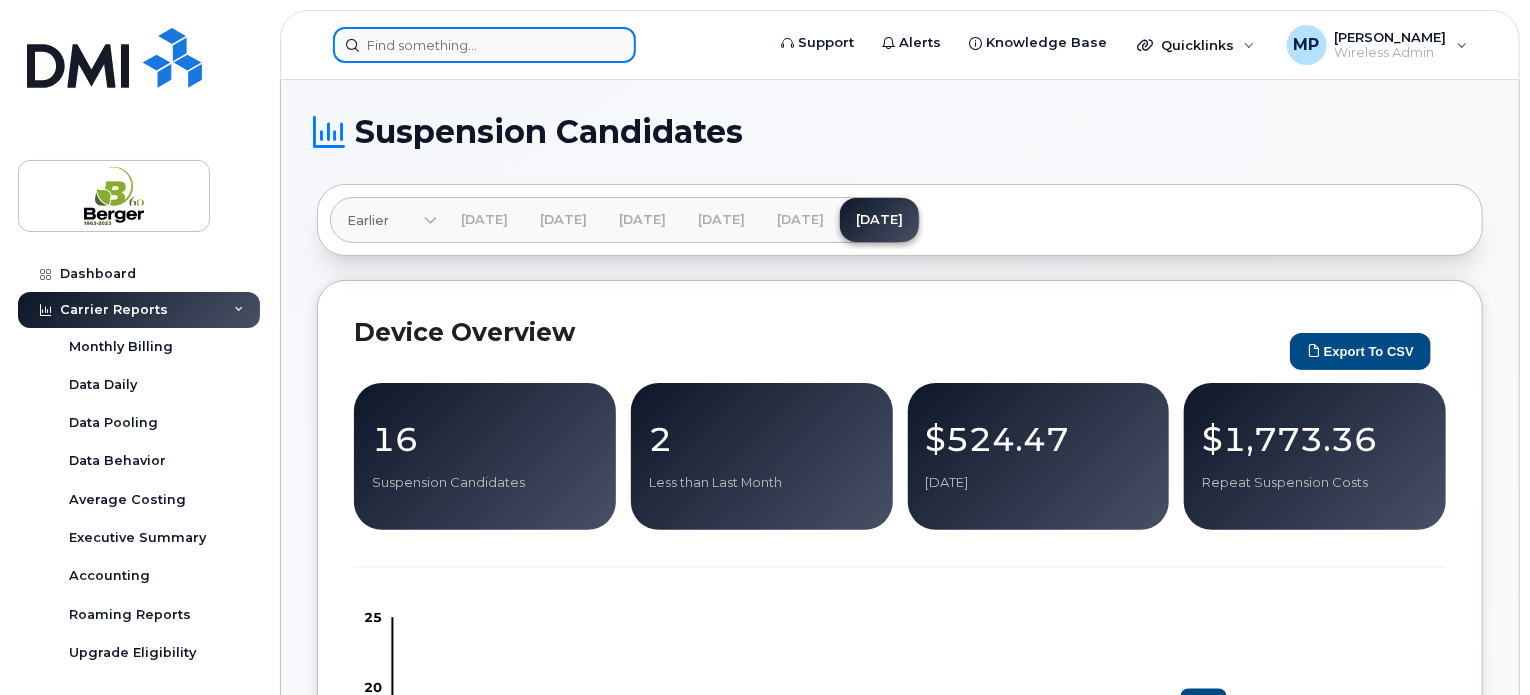 click at bounding box center (484, 45) 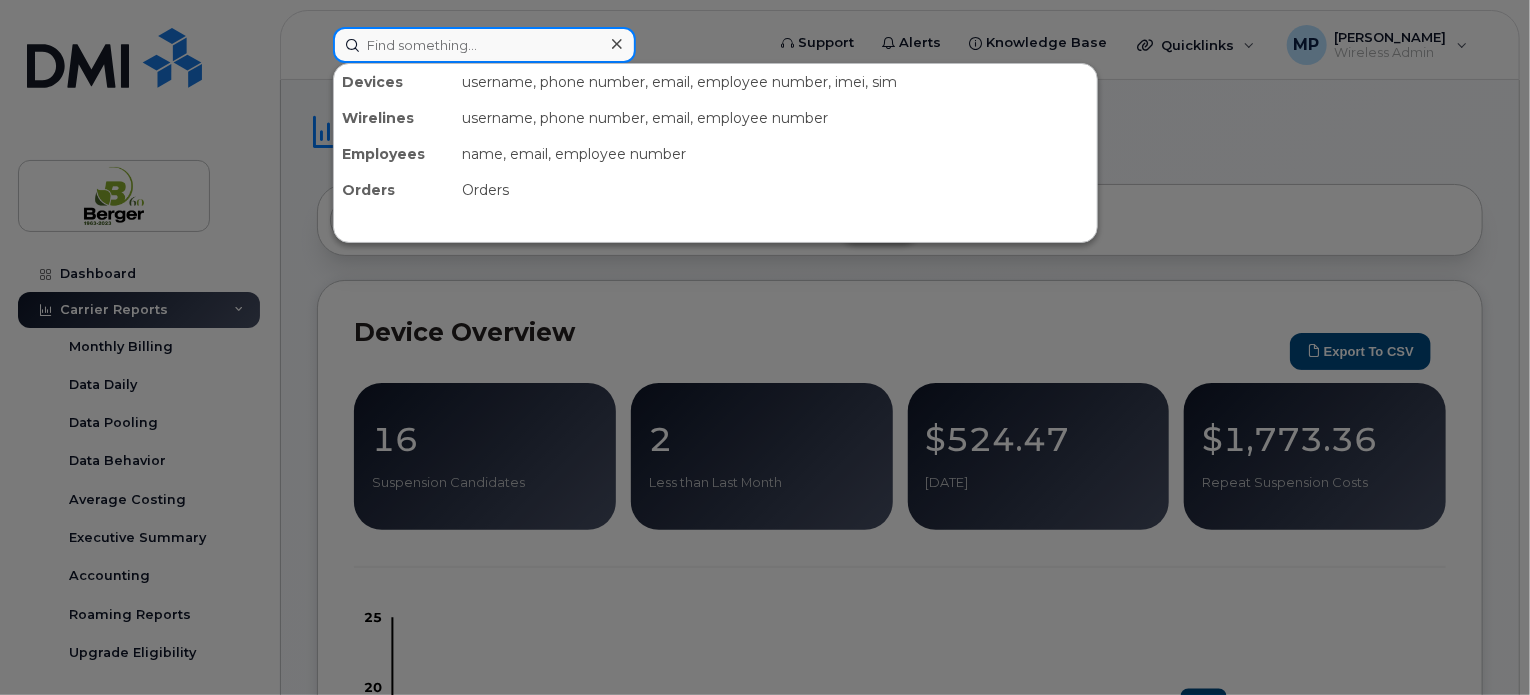 click at bounding box center (484, 45) 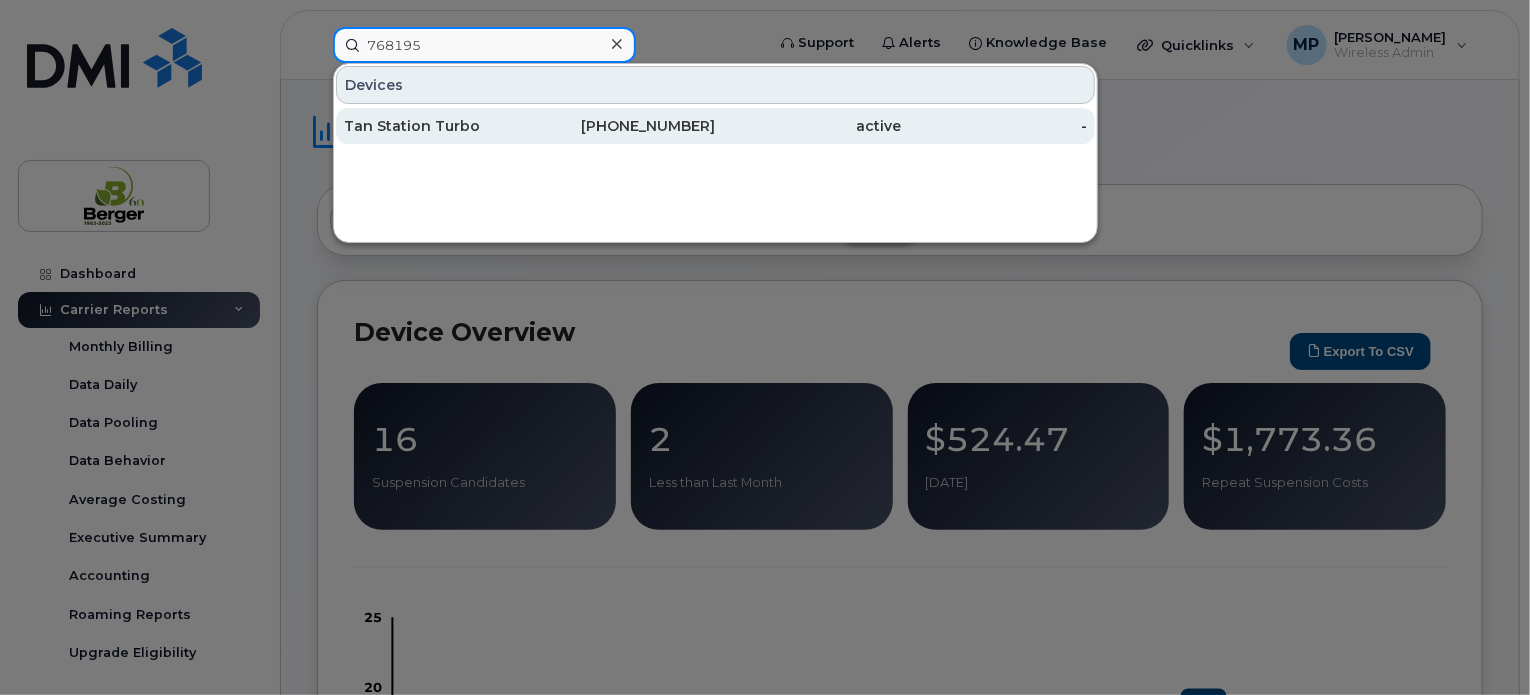 type on "768195" 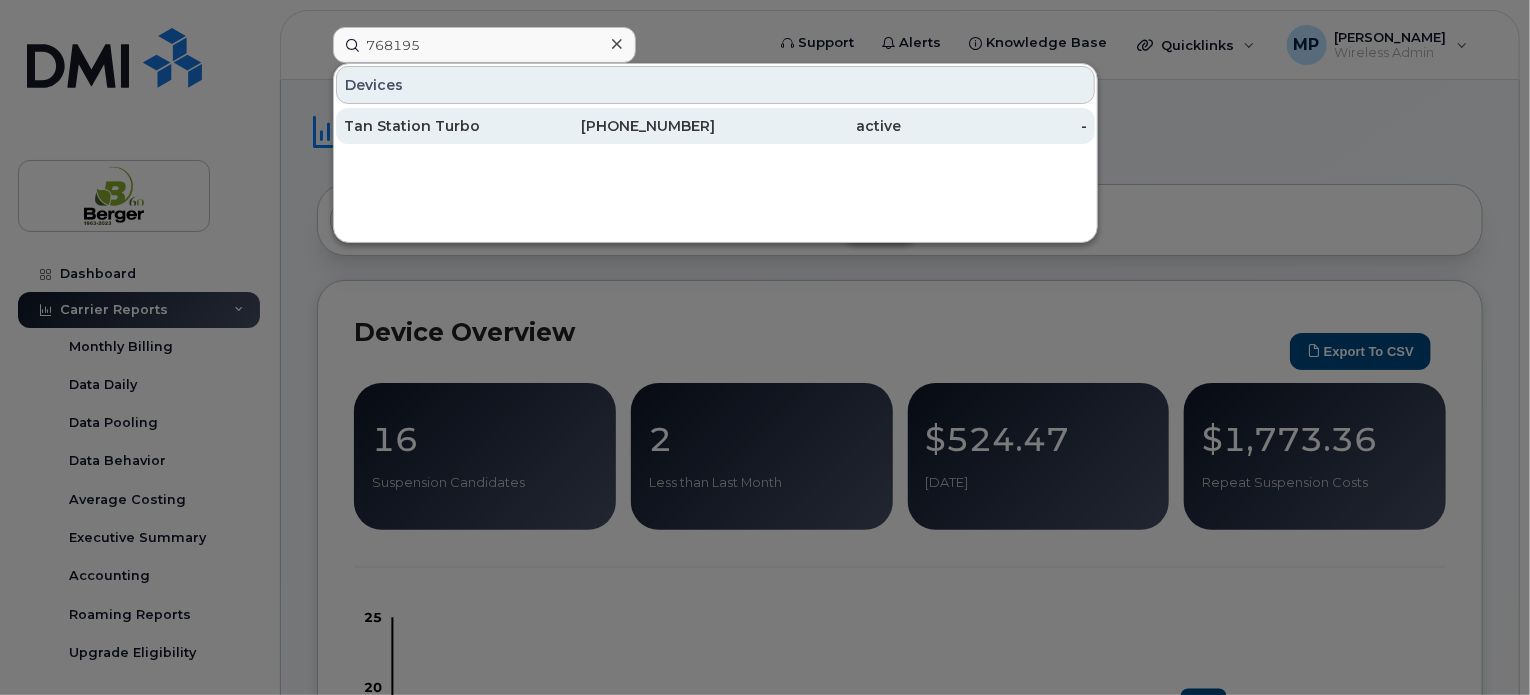 click on "Tan   Station Turbo" at bounding box center [437, 126] 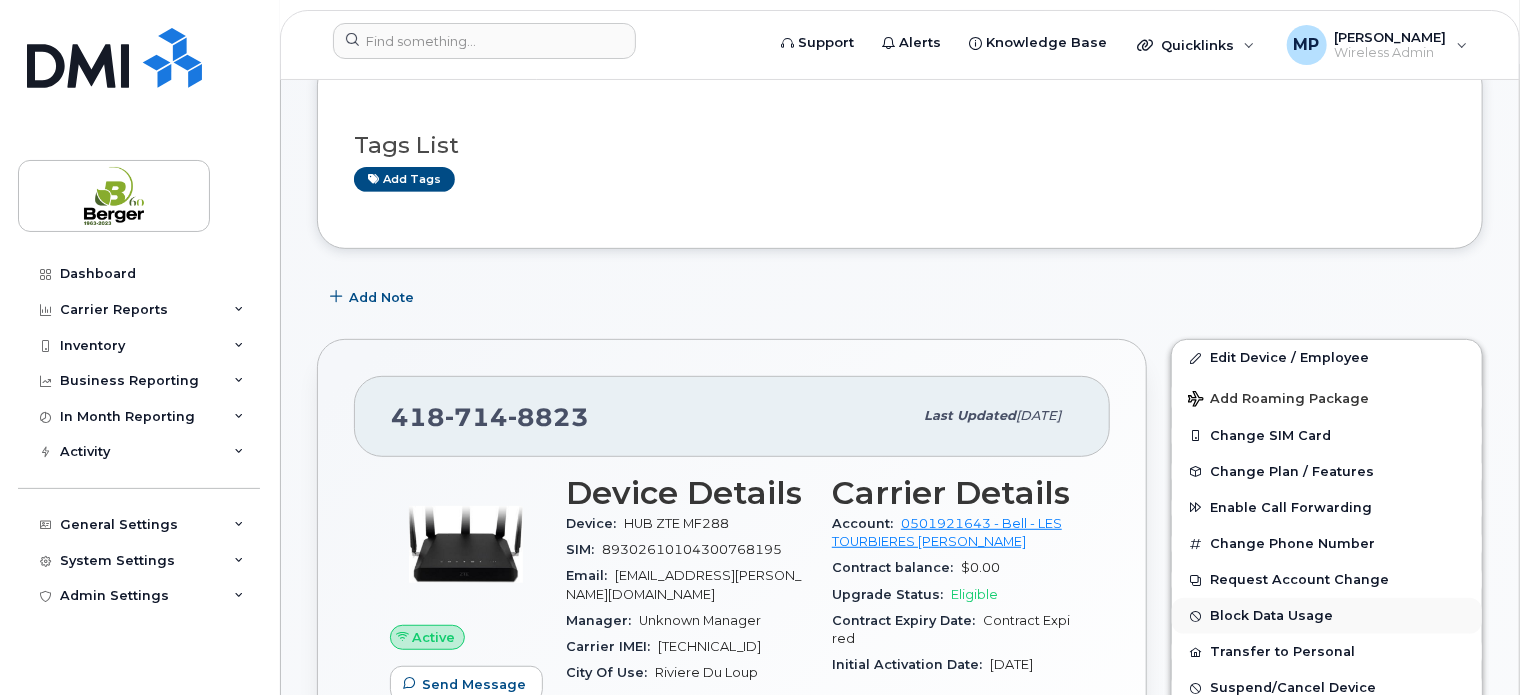 scroll, scrollTop: 469, scrollLeft: 0, axis: vertical 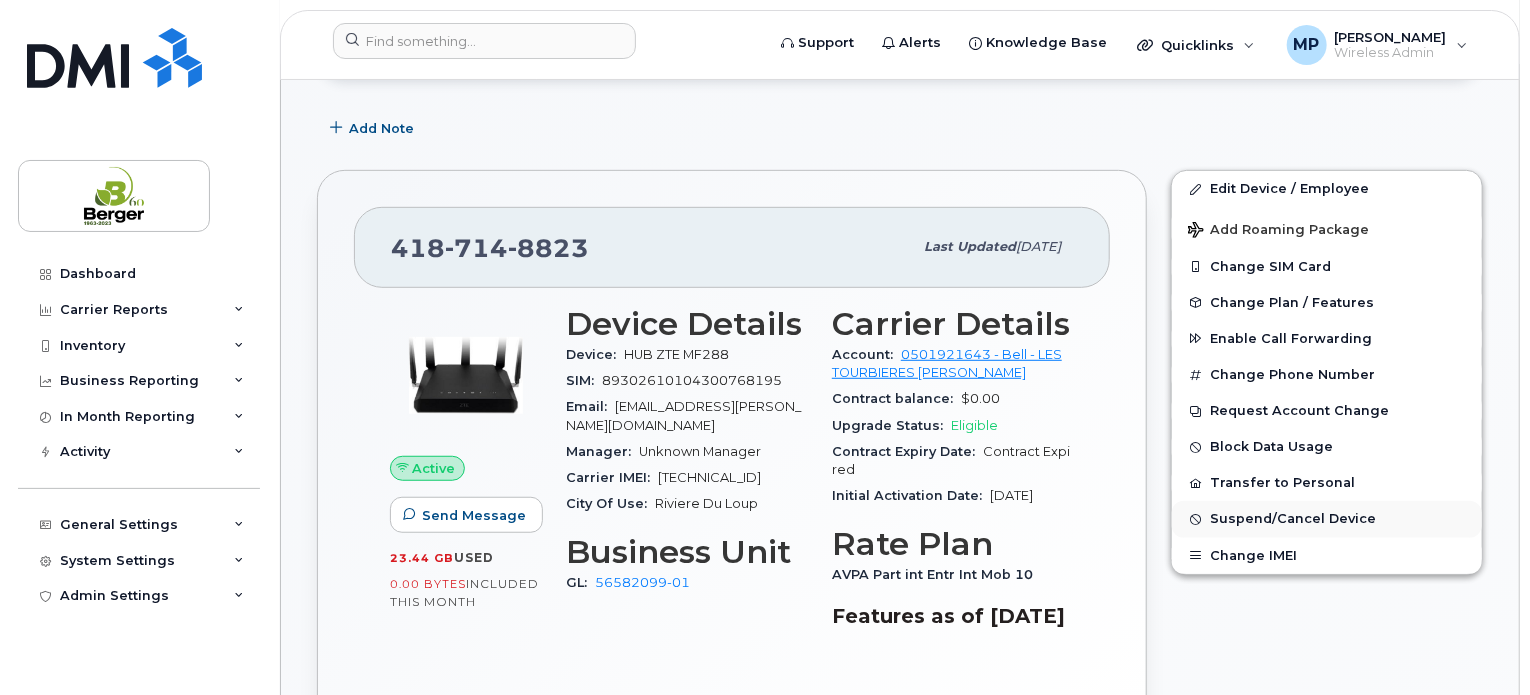 click on "Suspend/Cancel Device" 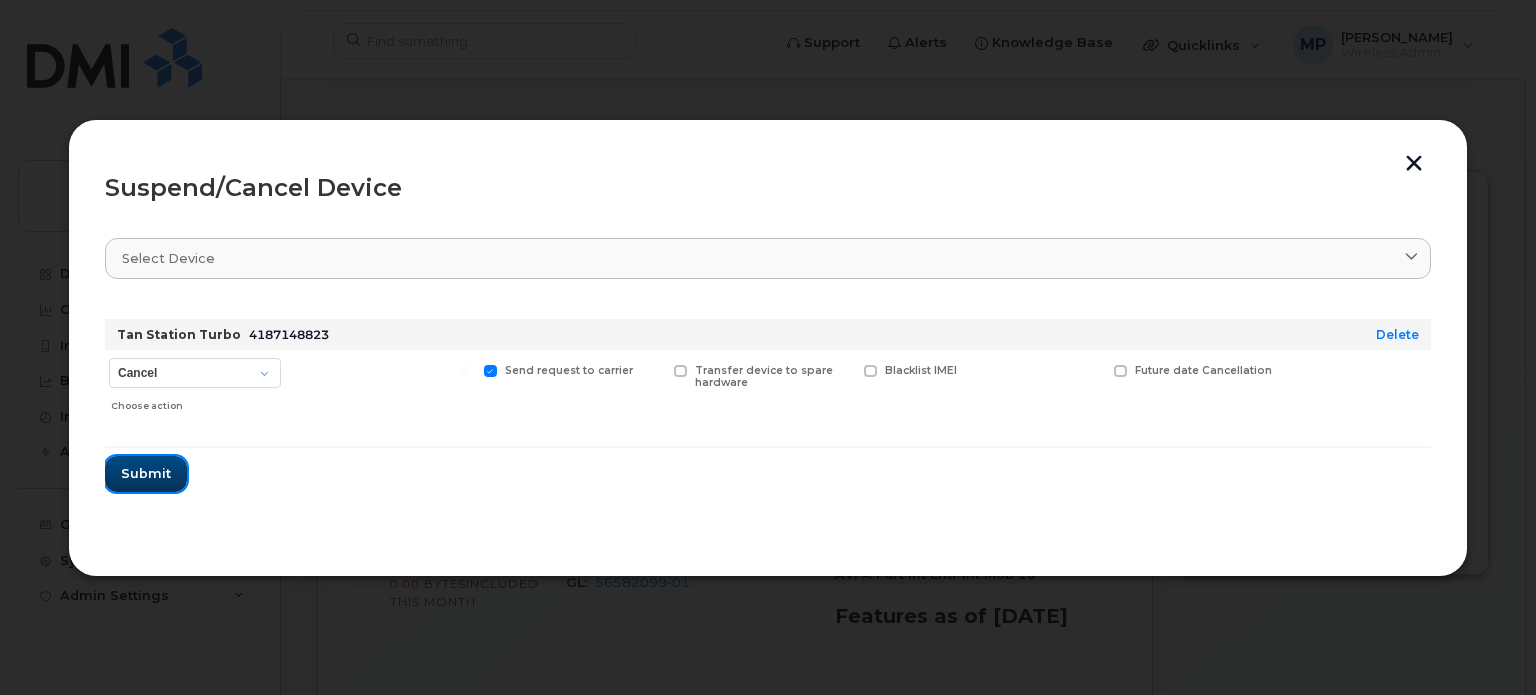 click on "Submit" 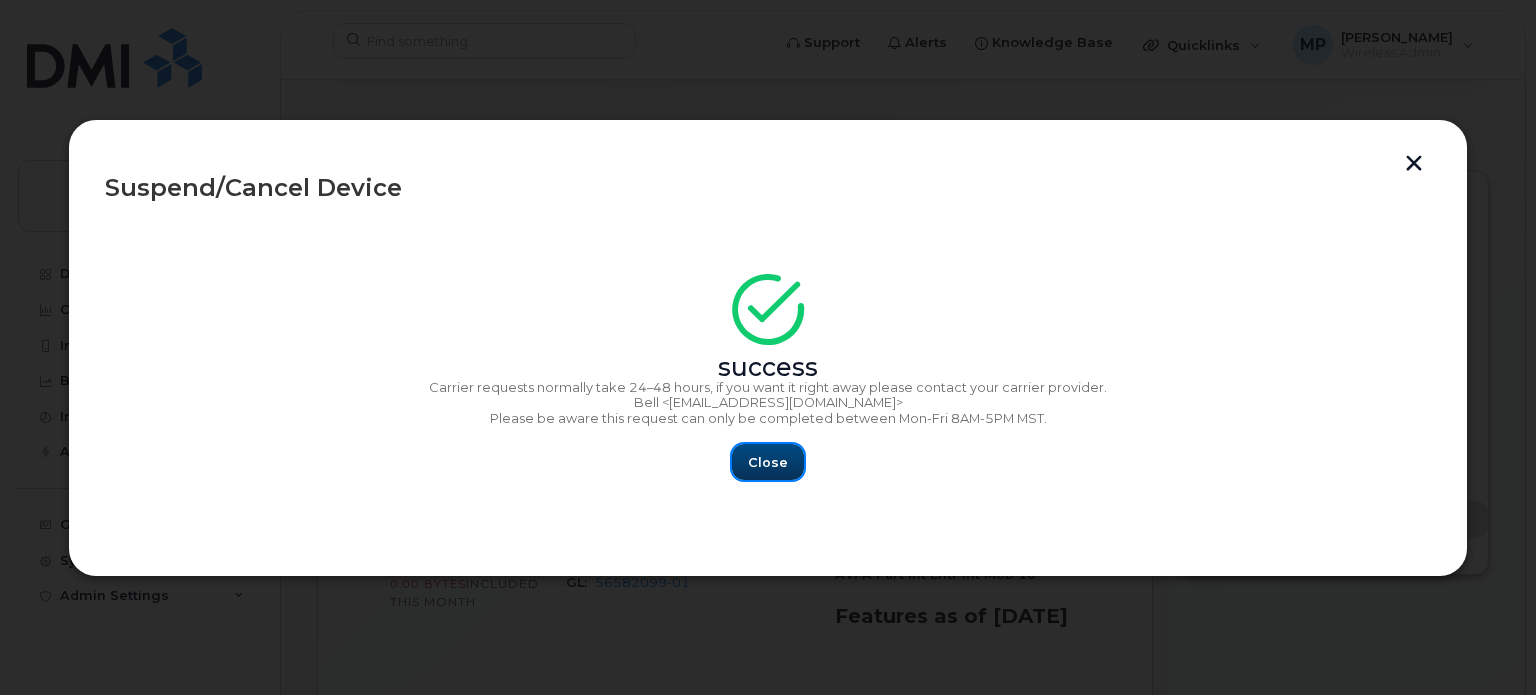 click on "Close" 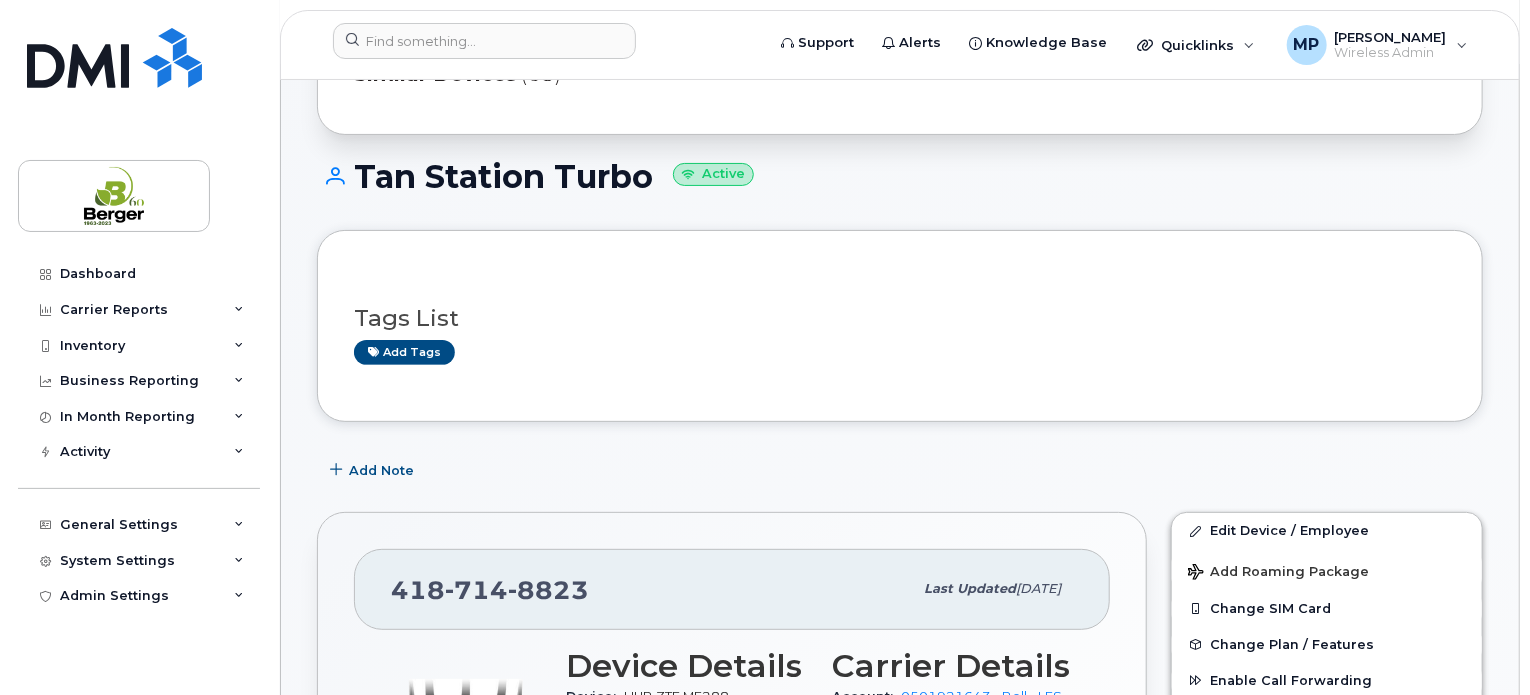 scroll, scrollTop: 200, scrollLeft: 0, axis: vertical 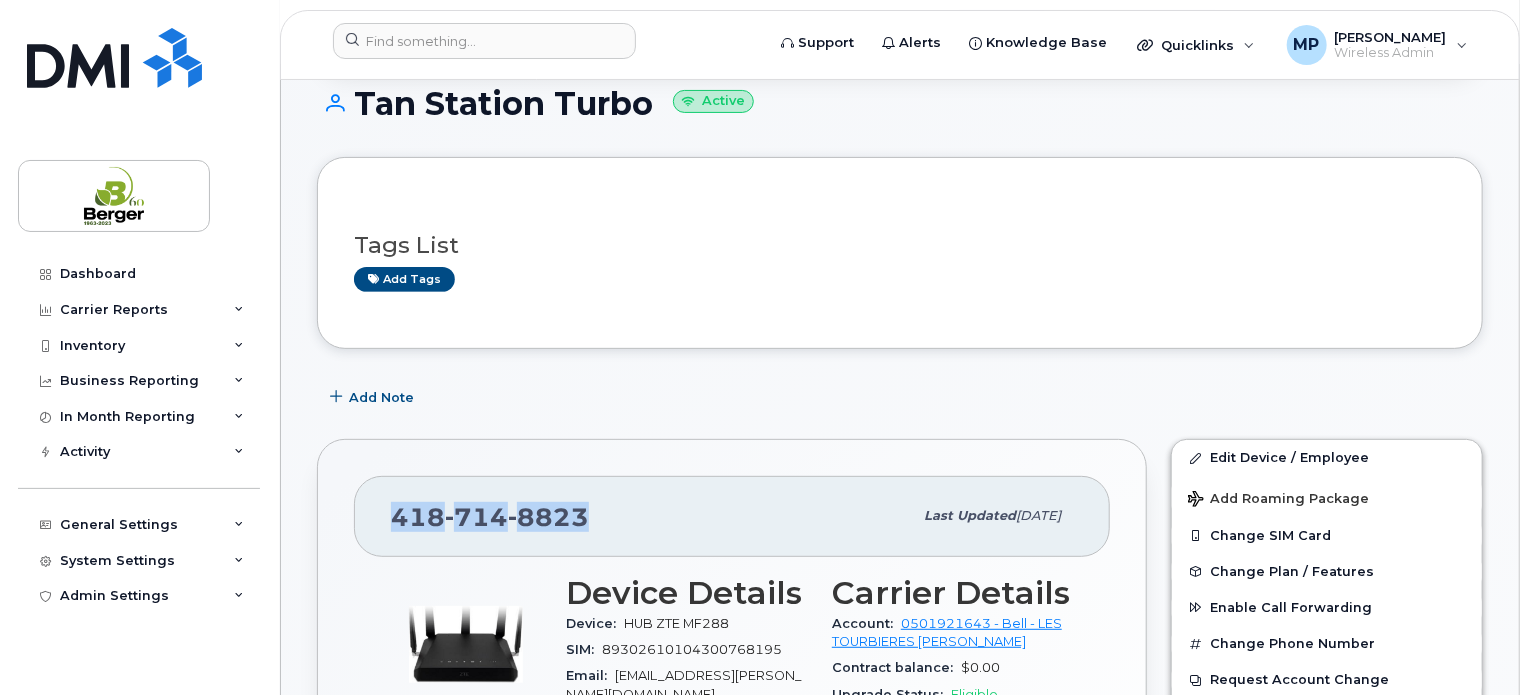 drag, startPoint x: 577, startPoint y: 515, endPoint x: 395, endPoint y: 517, distance: 182.01099 